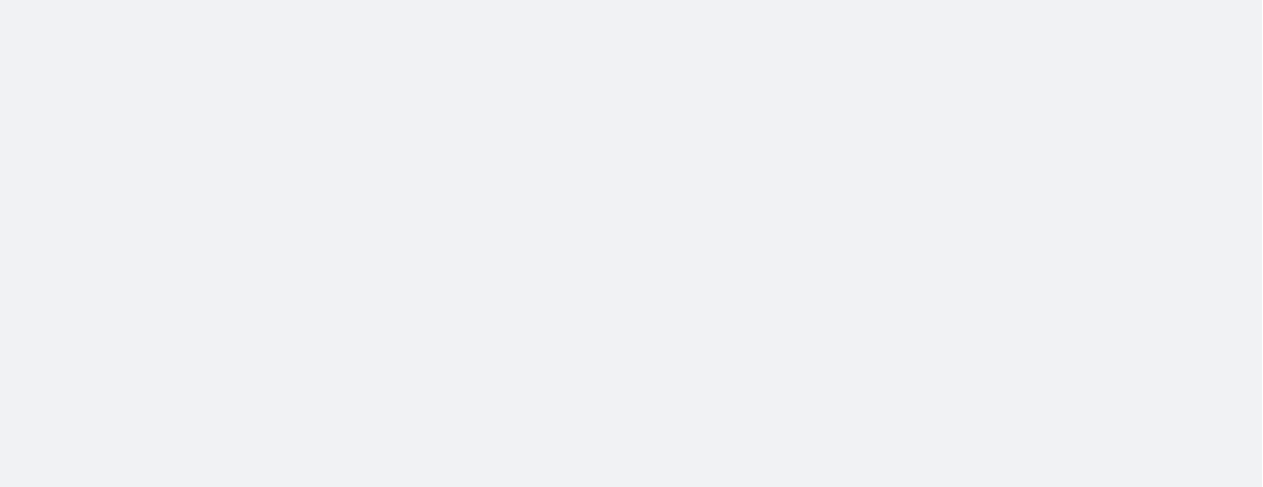 scroll, scrollTop: 0, scrollLeft: 0, axis: both 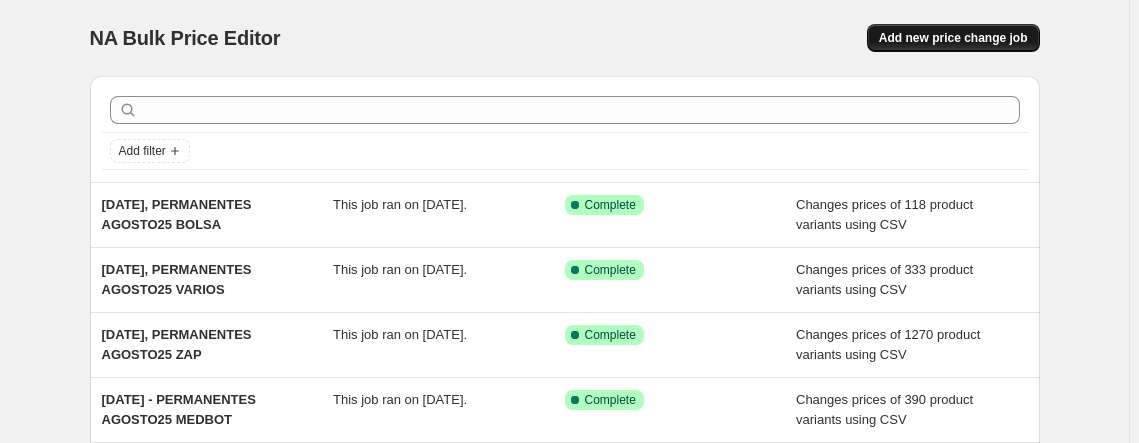 click on "Add new price change job" at bounding box center [953, 38] 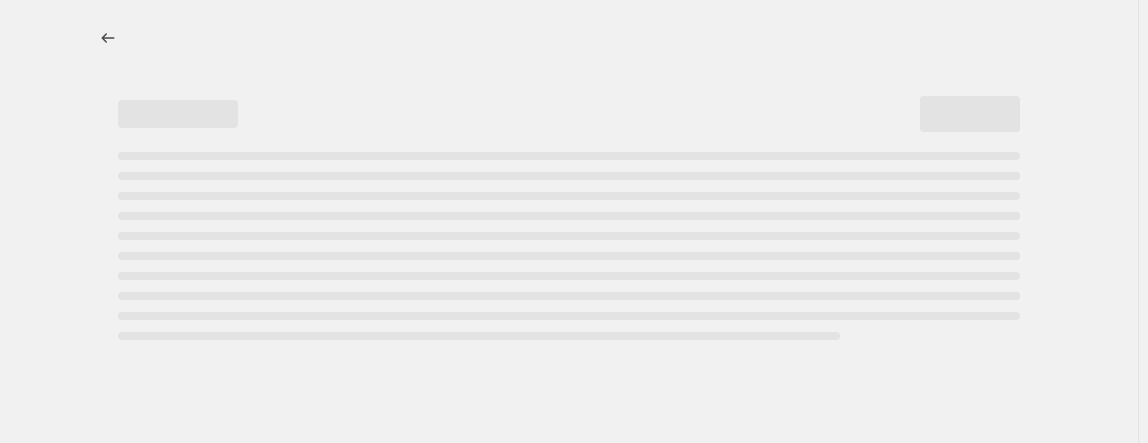select on "percentage" 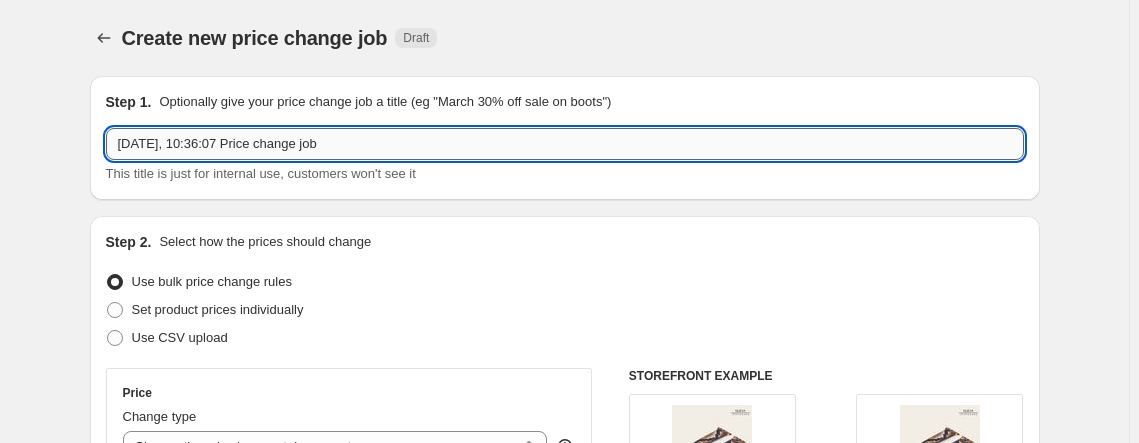 drag, startPoint x: 196, startPoint y: 142, endPoint x: 740, endPoint y: 141, distance: 544.0009 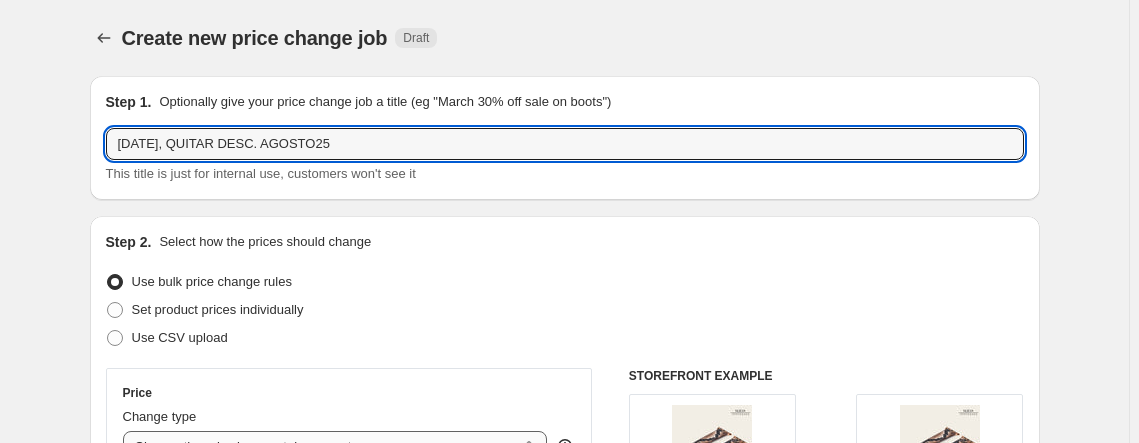 type on "[DATE], QUITAR DESC. AGOSTO25" 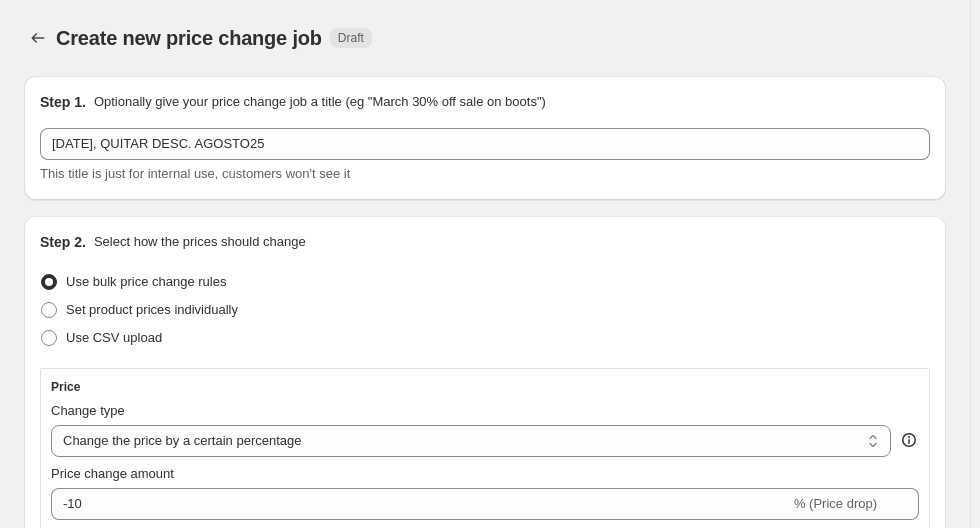 click on "Create new price change job Draft" at bounding box center (353, 38) 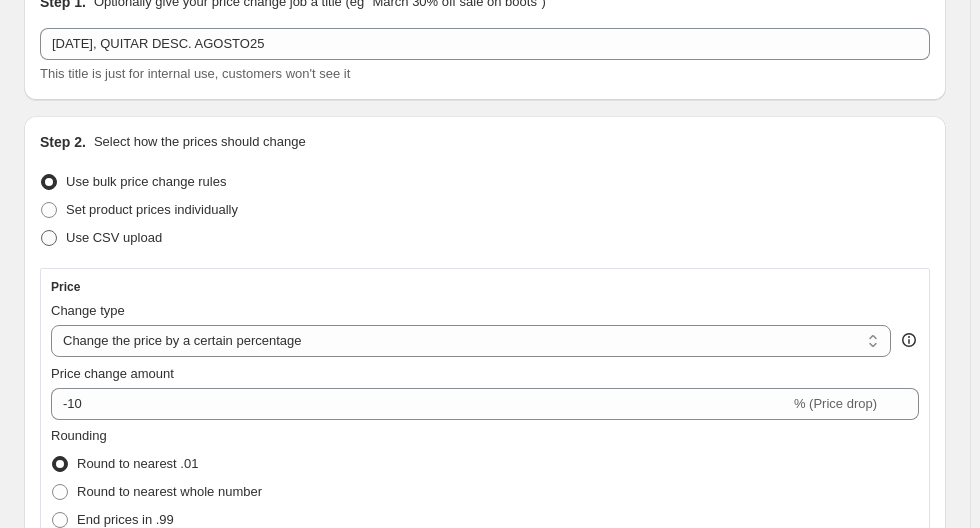 click on "Use CSV upload" at bounding box center (114, 237) 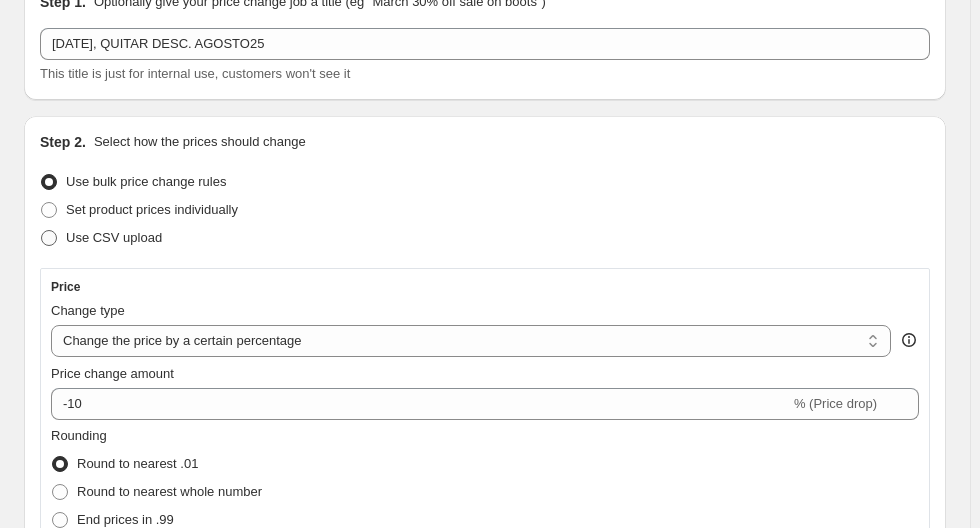 radio on "true" 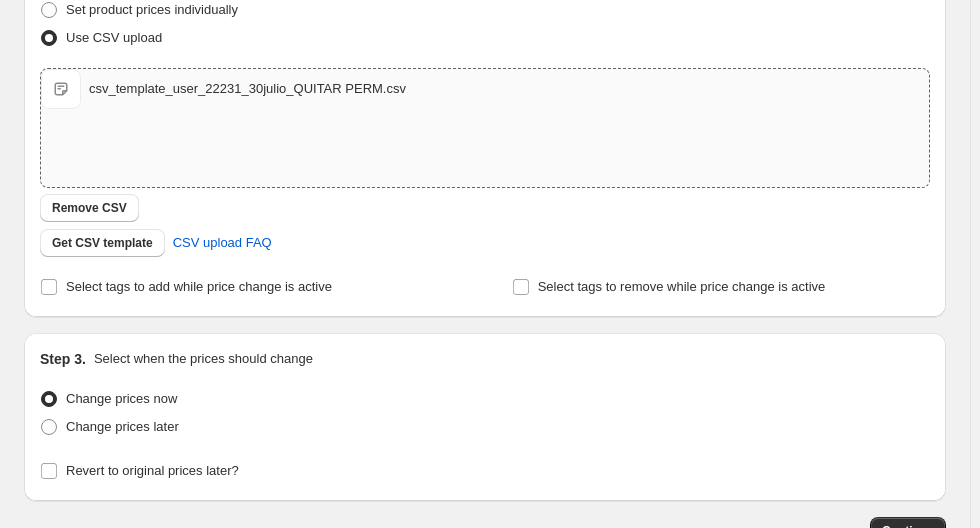 scroll, scrollTop: 400, scrollLeft: 0, axis: vertical 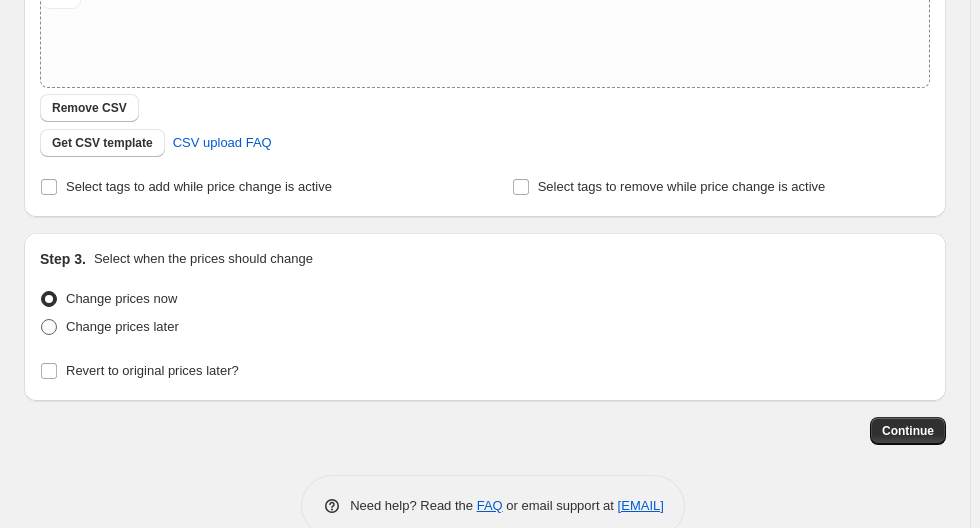 click on "Change prices later" at bounding box center (122, 326) 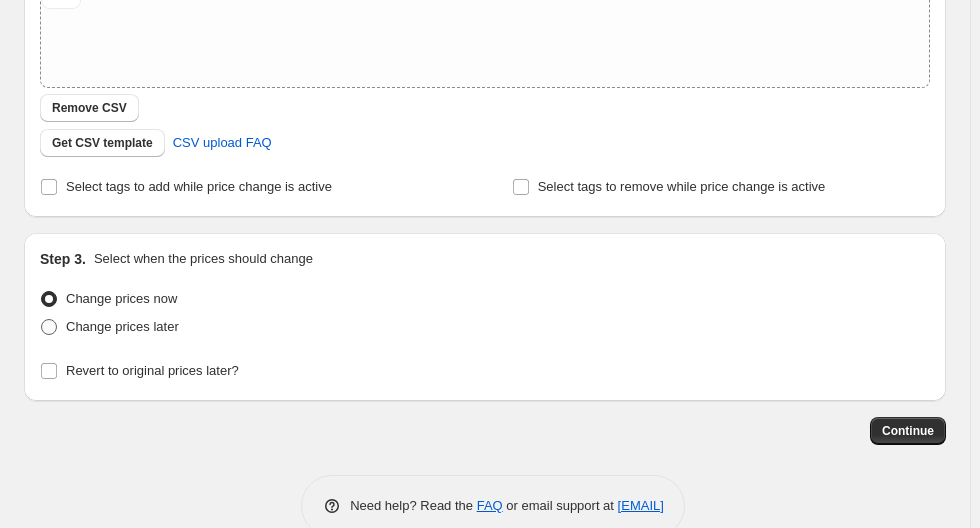 radio on "true" 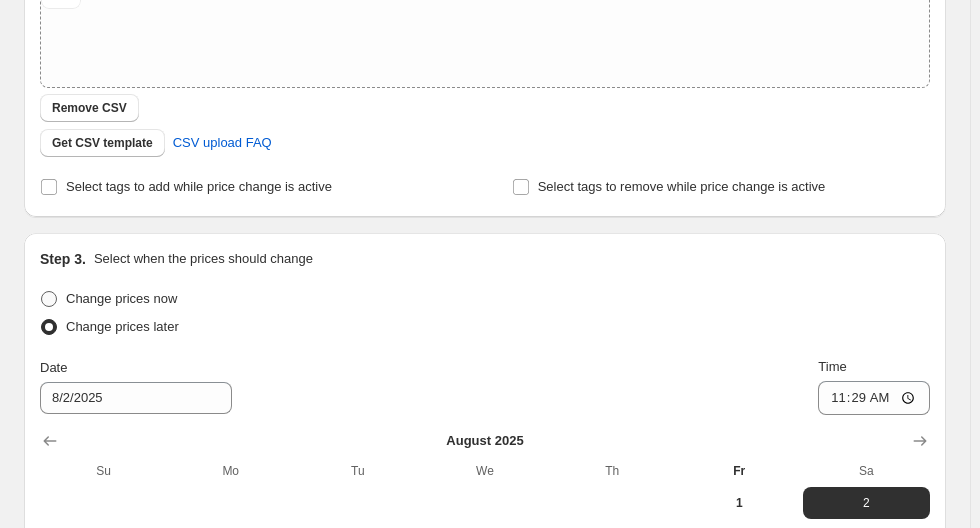 click on "Change prices now" at bounding box center (121, 298) 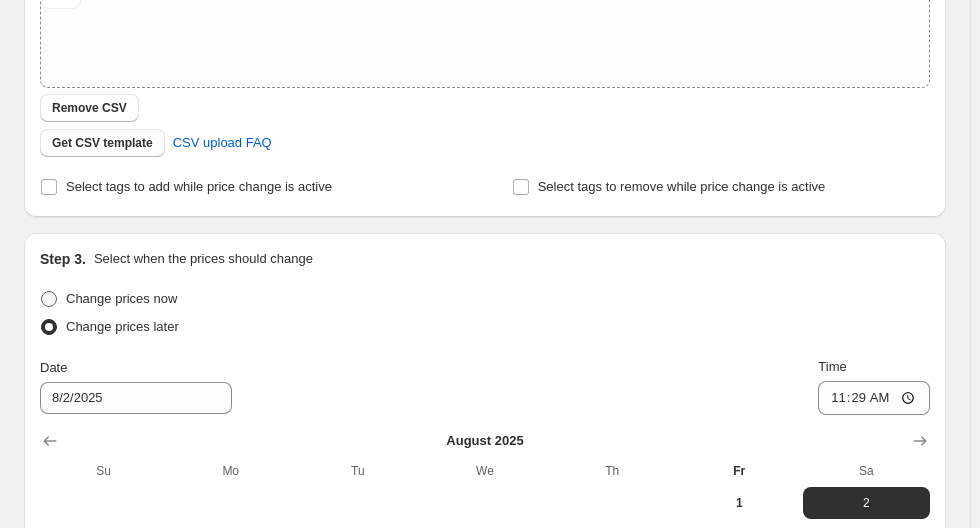radio on "true" 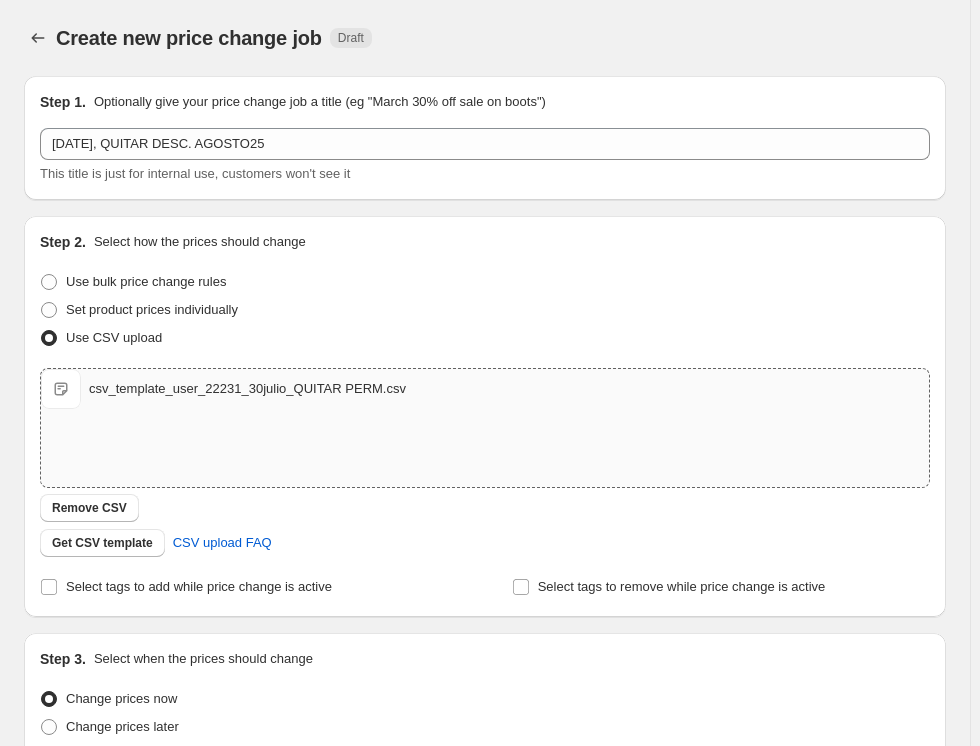 scroll, scrollTop: 221, scrollLeft: 0, axis: vertical 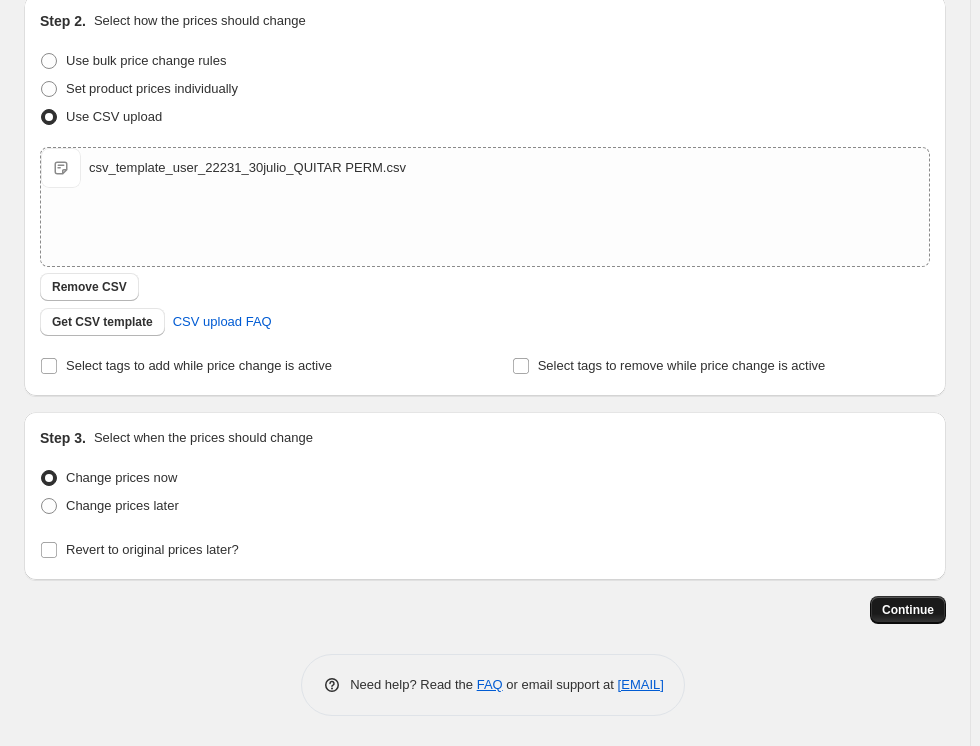 click on "Continue" at bounding box center [908, 610] 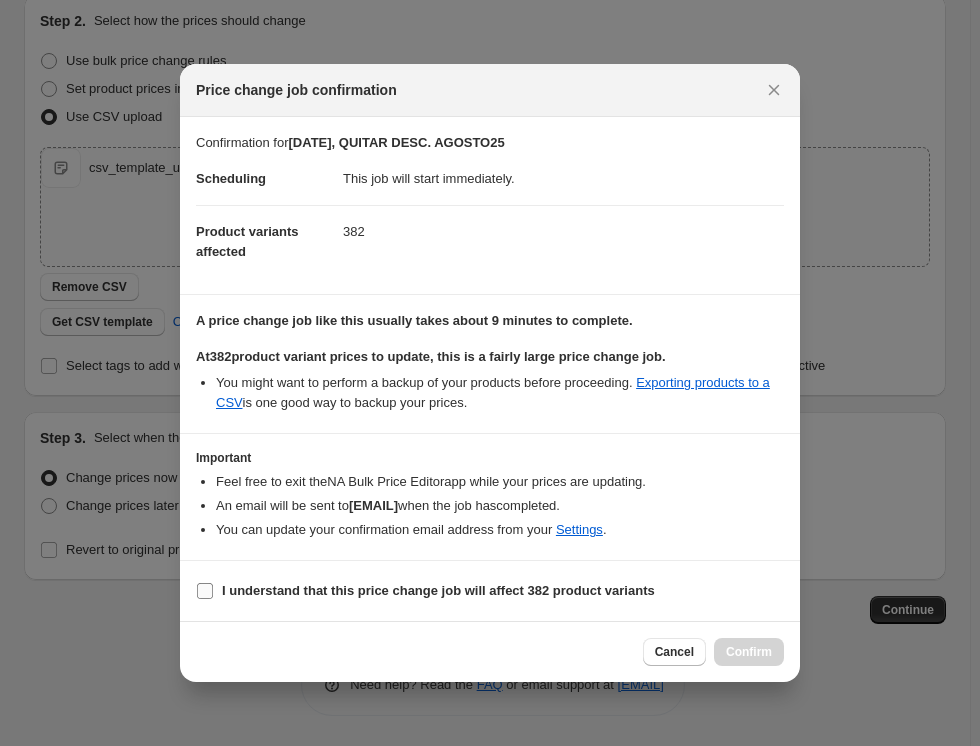 click on "I understand that this price change job will affect 382 product variants" at bounding box center (205, 591) 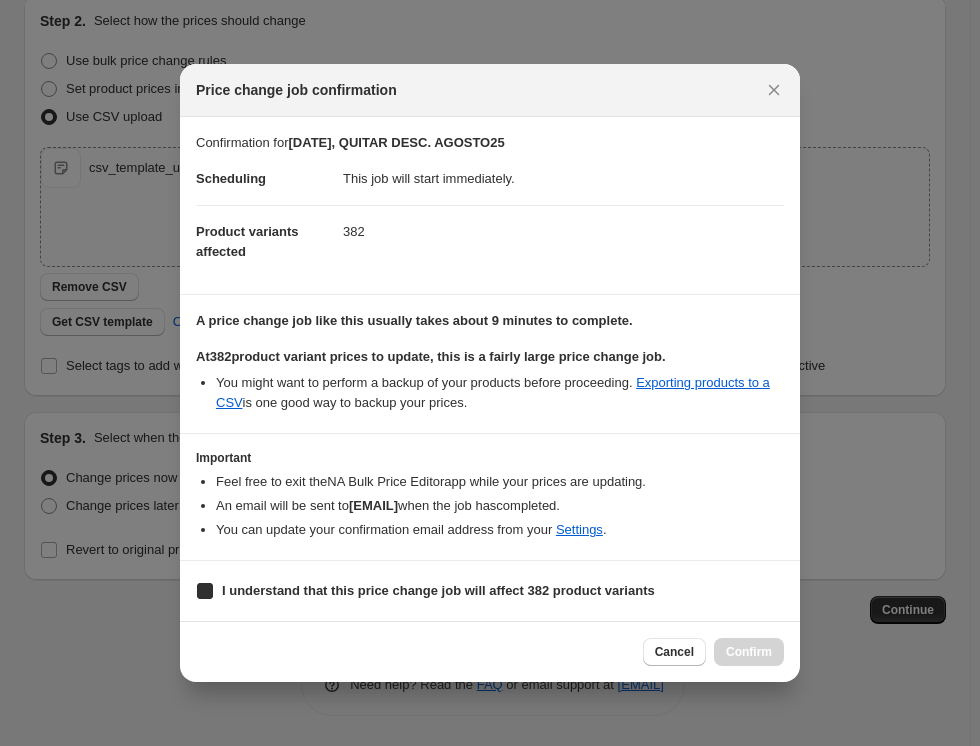 checkbox on "true" 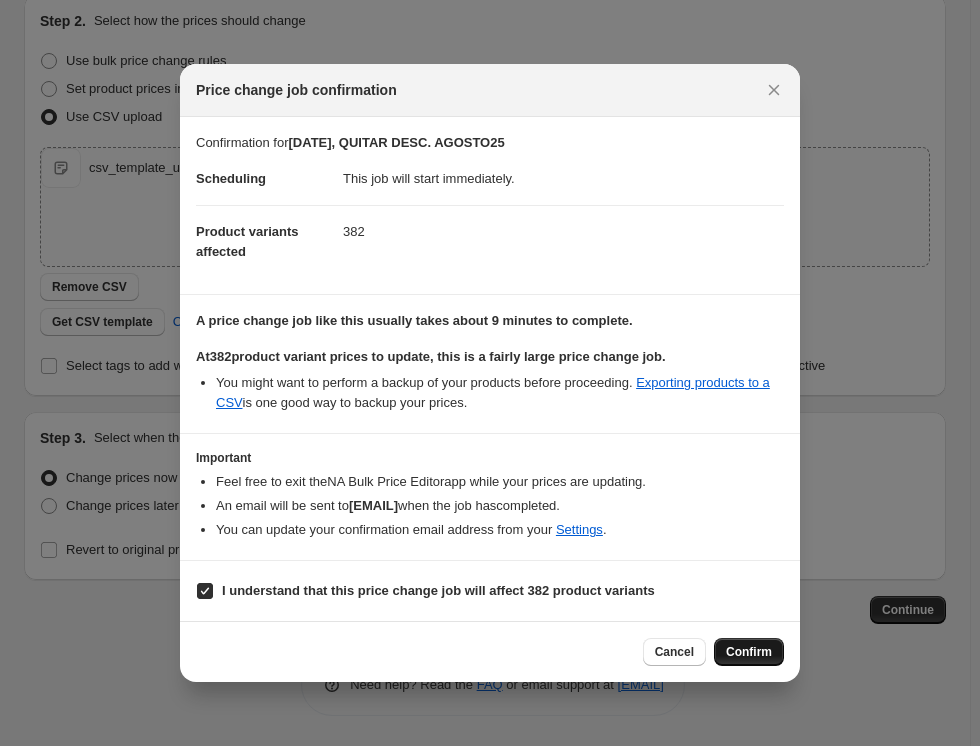 click on "Confirm" at bounding box center (749, 652) 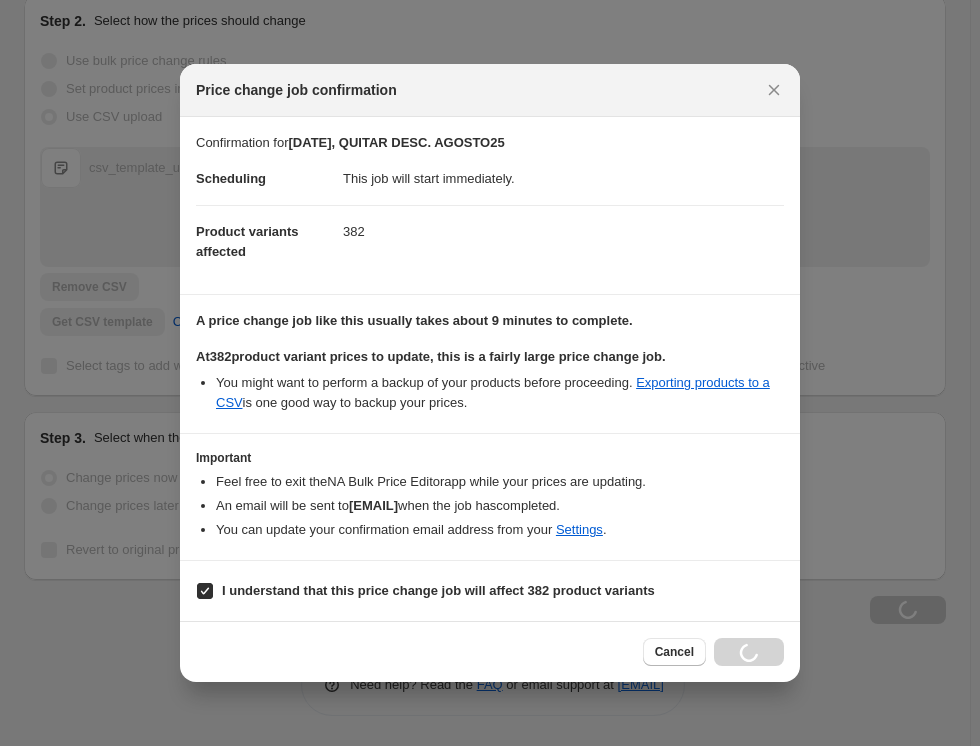 scroll, scrollTop: 289, scrollLeft: 0, axis: vertical 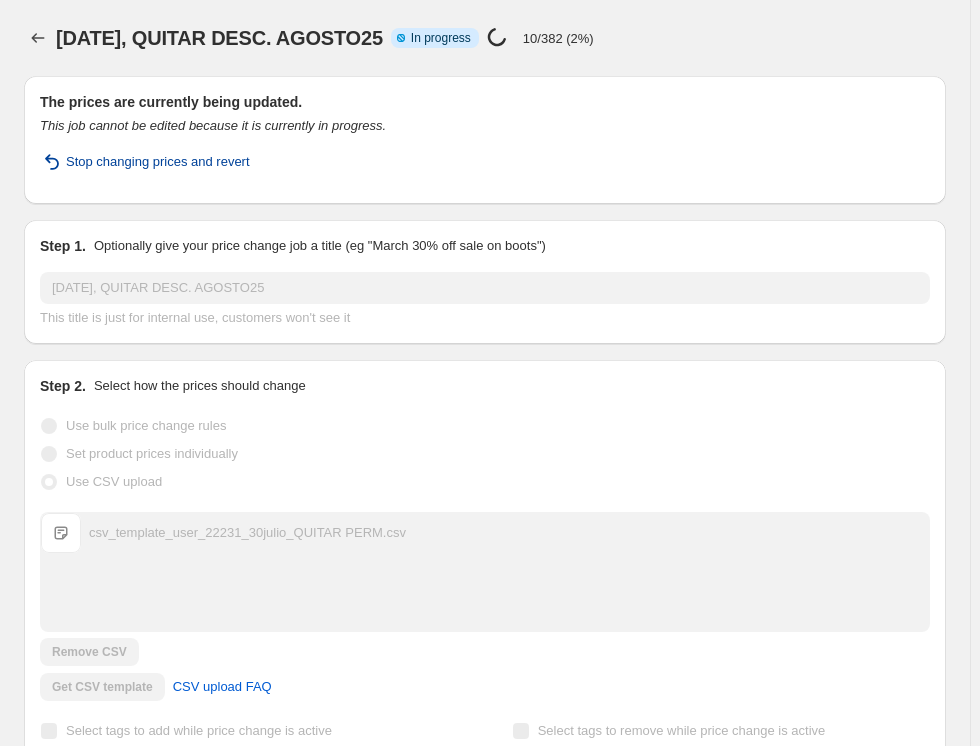 click on "Stop changing prices and revert" at bounding box center (158, 162) 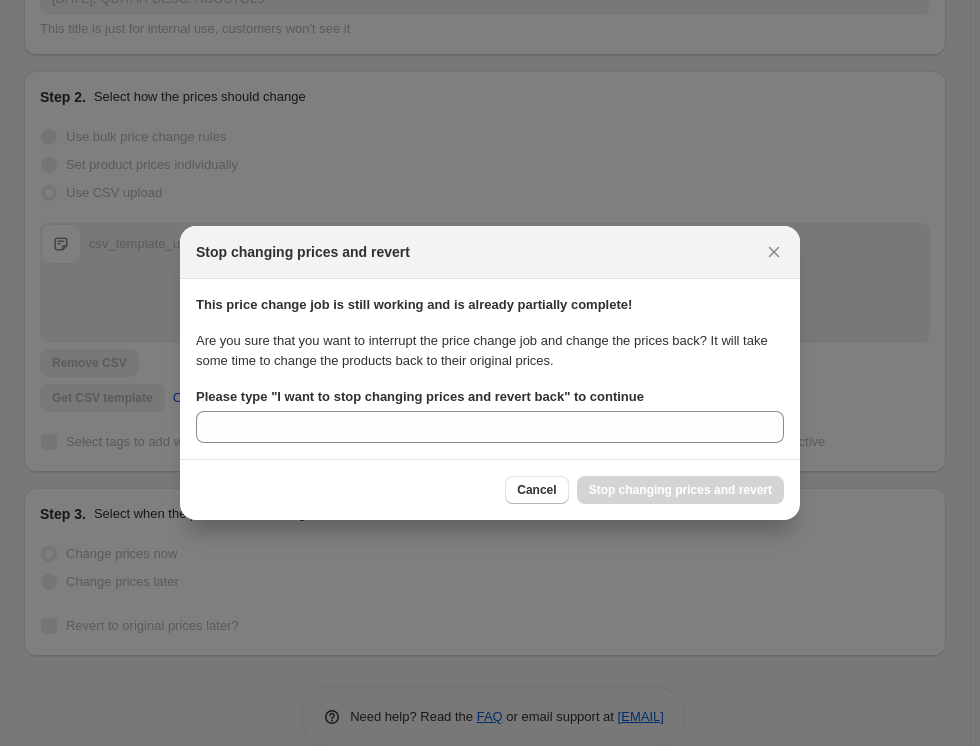 scroll, scrollTop: 0, scrollLeft: 0, axis: both 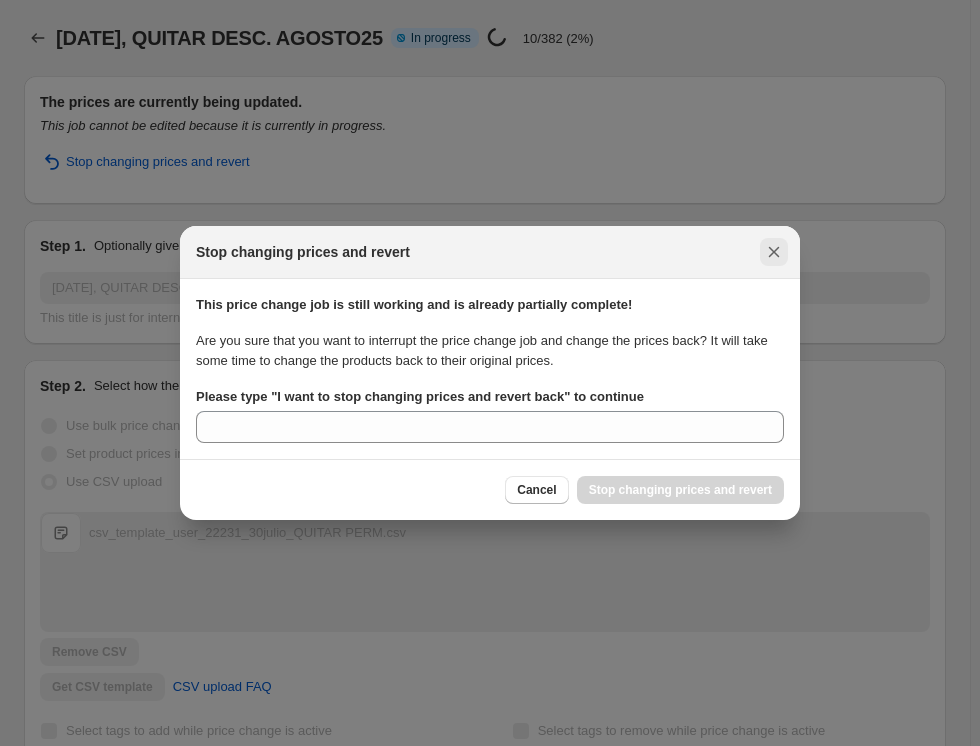 click 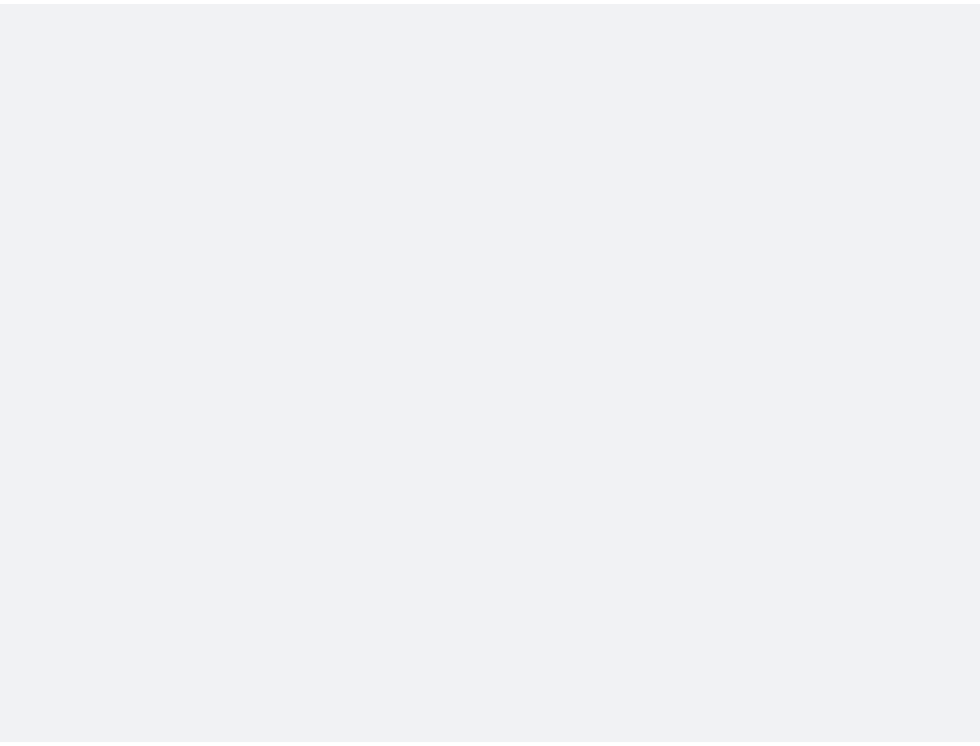 scroll, scrollTop: 0, scrollLeft: 0, axis: both 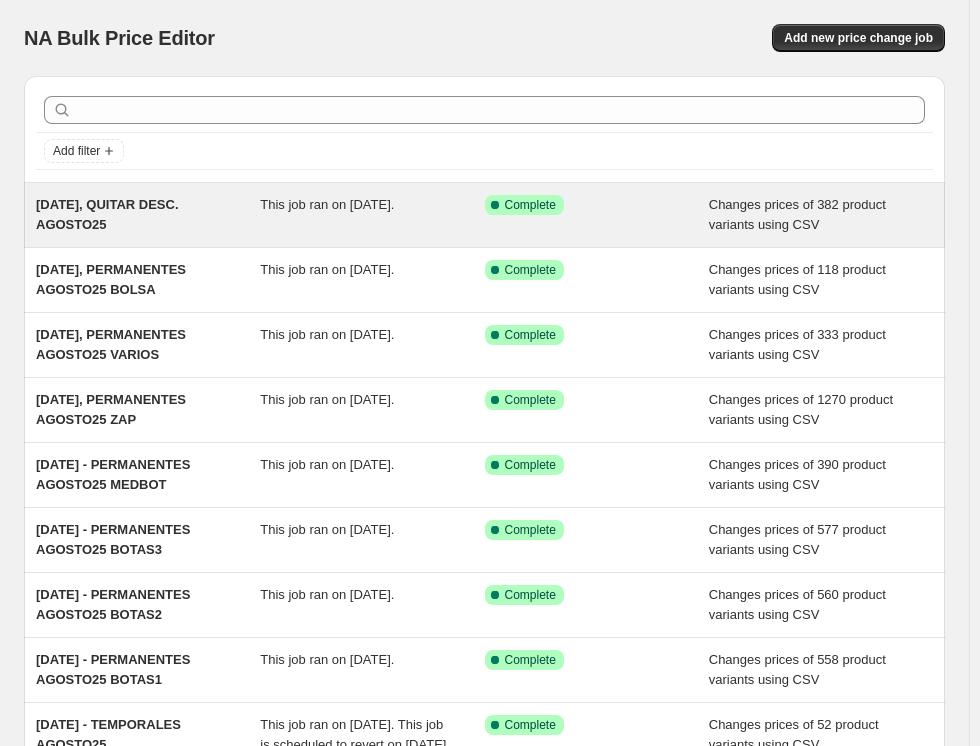 click on "[DATE], QUITAR DESC. AGOSTO25" at bounding box center [148, 215] 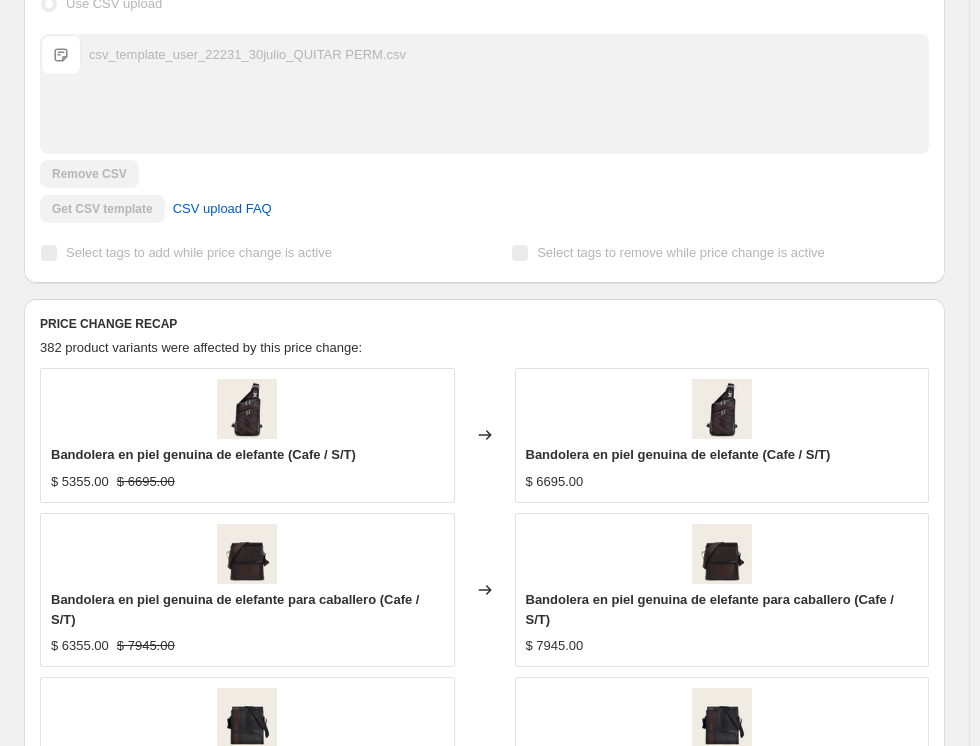 scroll, scrollTop: 0, scrollLeft: 0, axis: both 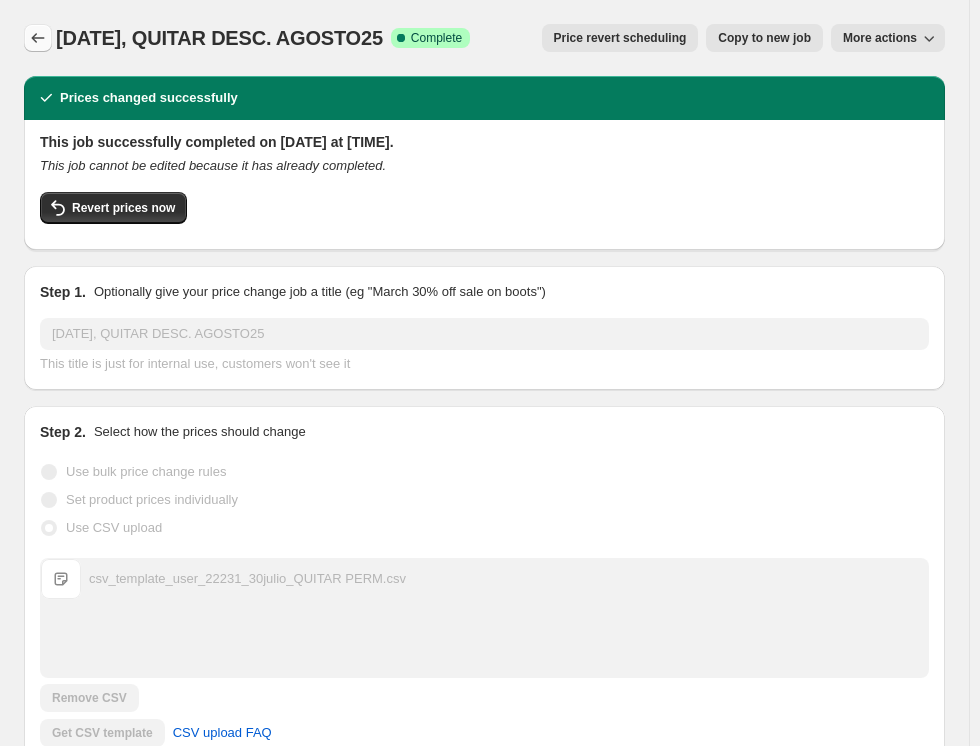 click at bounding box center [38, 38] 